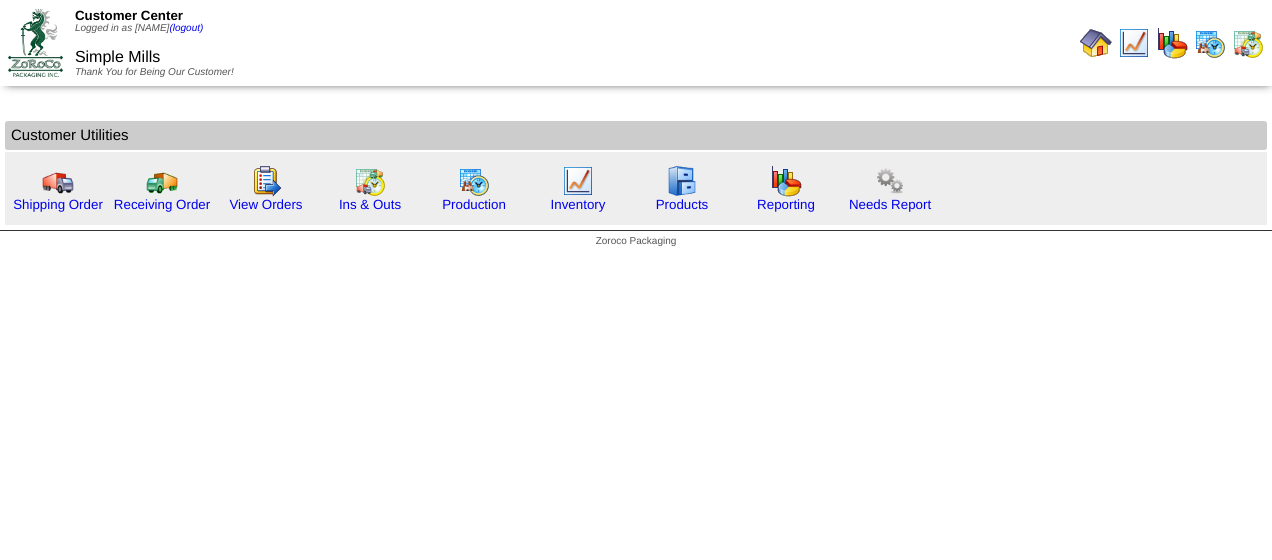 scroll, scrollTop: 0, scrollLeft: 0, axis: both 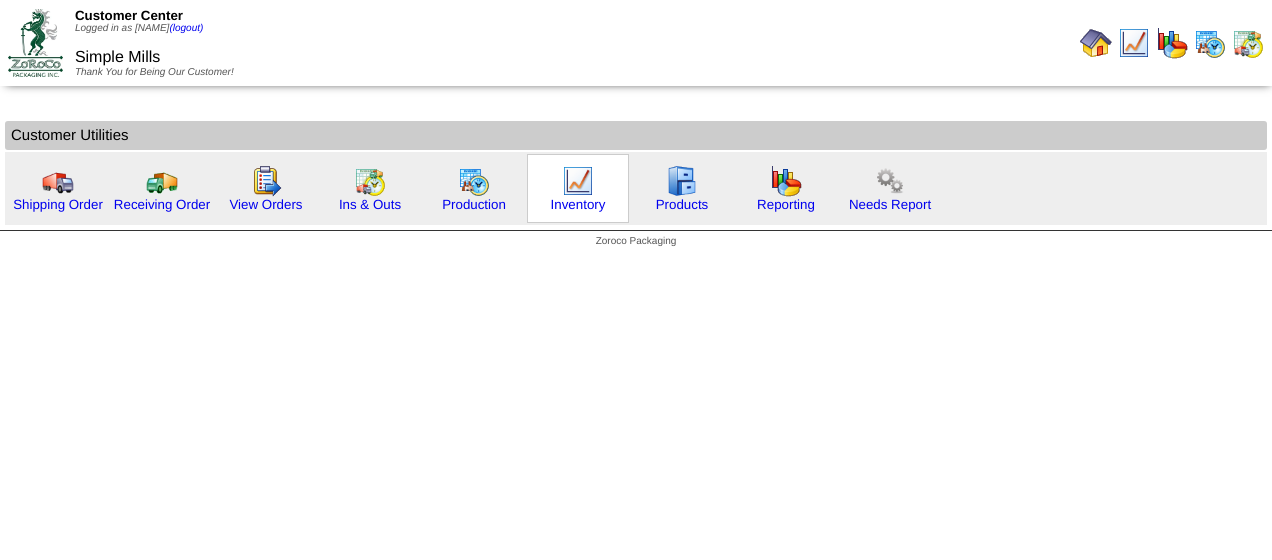 click at bounding box center (578, 181) 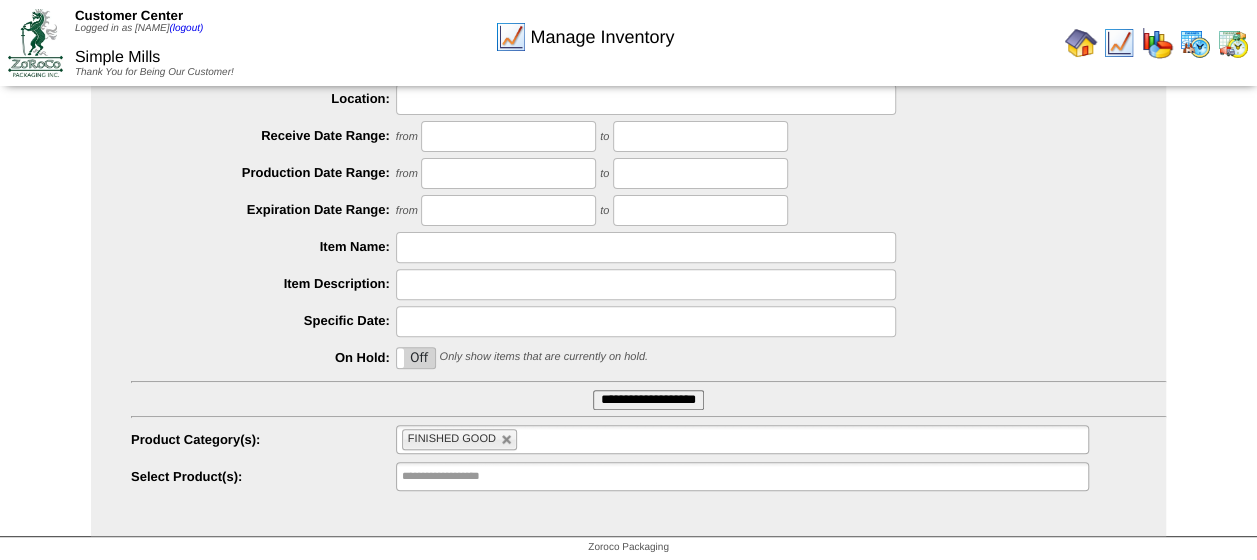 scroll, scrollTop: 232, scrollLeft: 0, axis: vertical 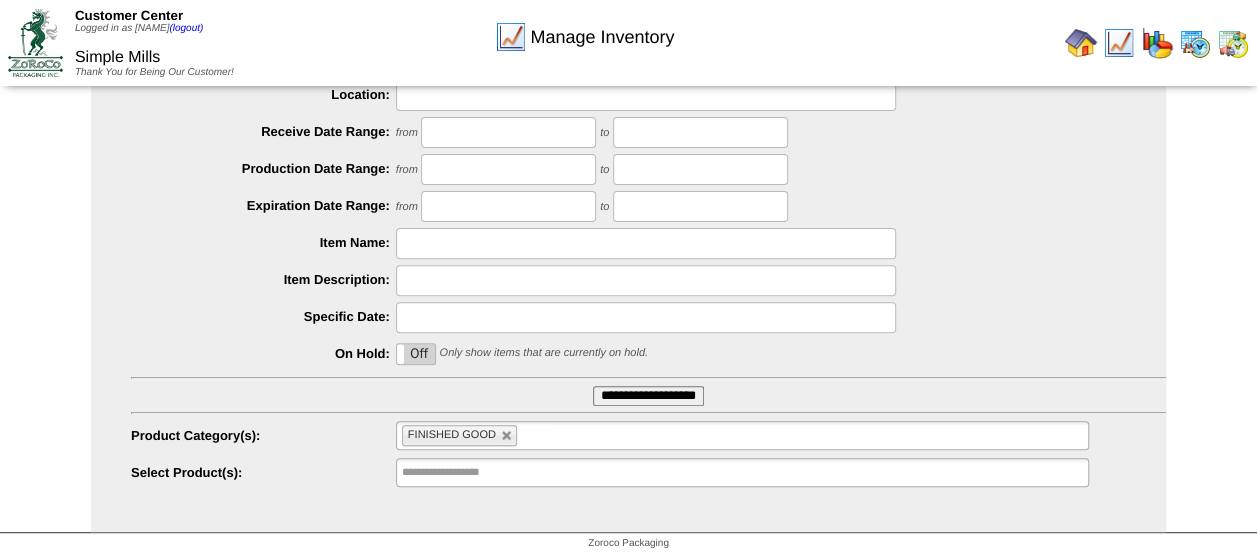 click on "**********" at bounding box center (648, 396) 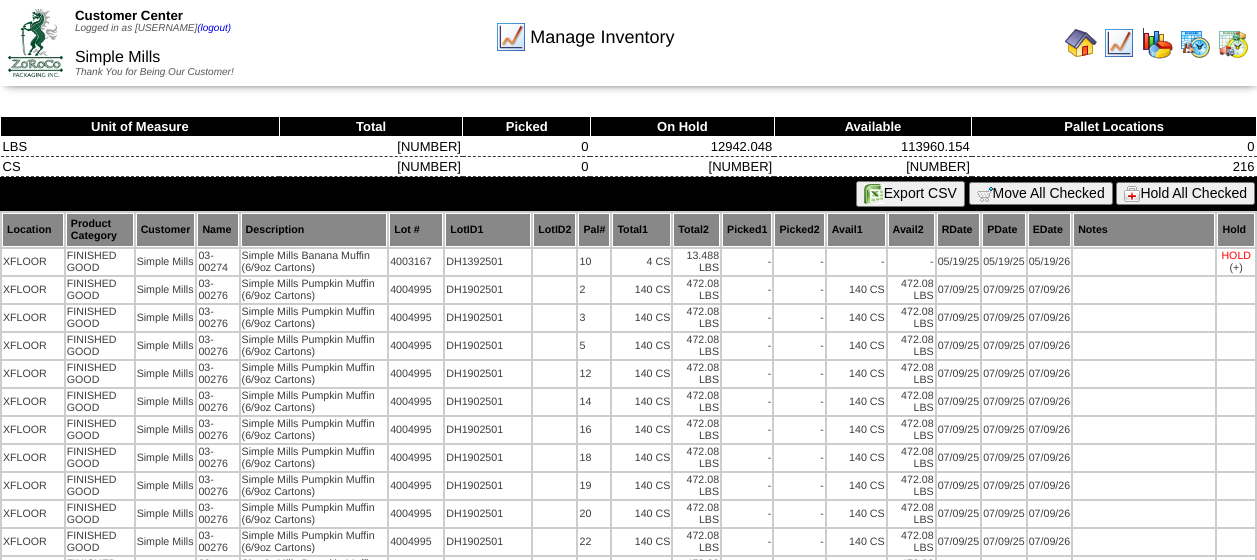 scroll, scrollTop: 0, scrollLeft: 0, axis: both 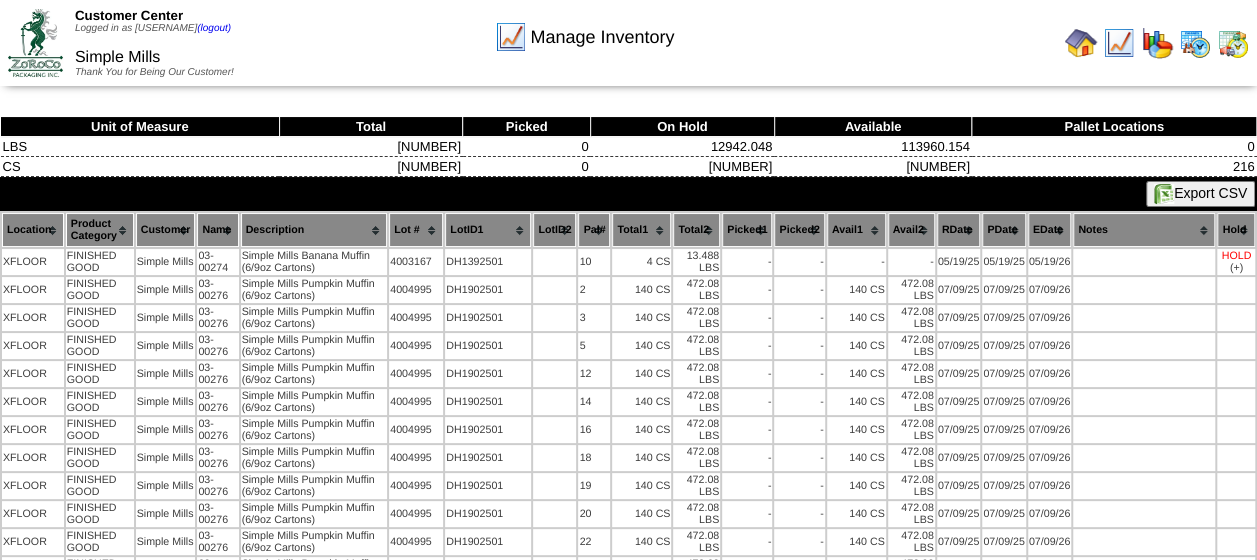 click on "Export CSV" at bounding box center (1200, 194) 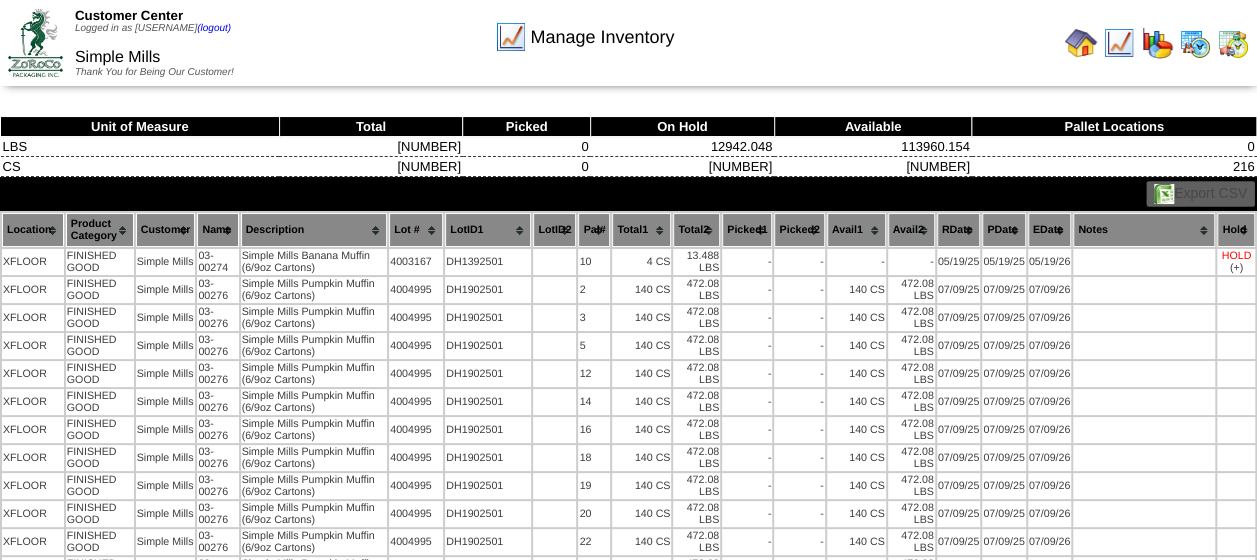 click at bounding box center (35, 42) 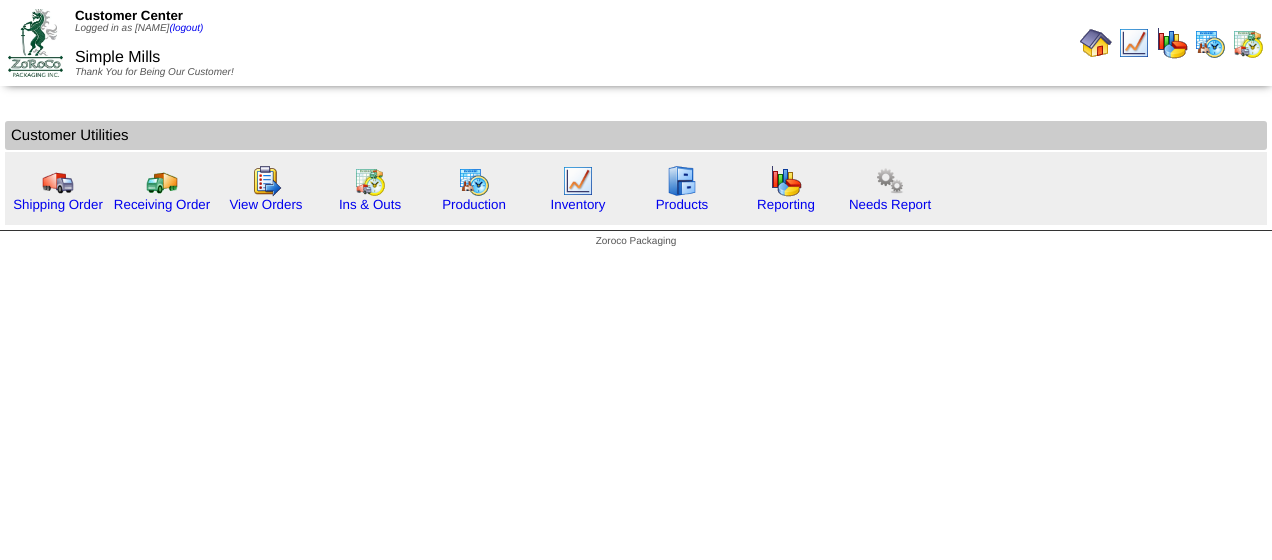 scroll, scrollTop: 0, scrollLeft: 0, axis: both 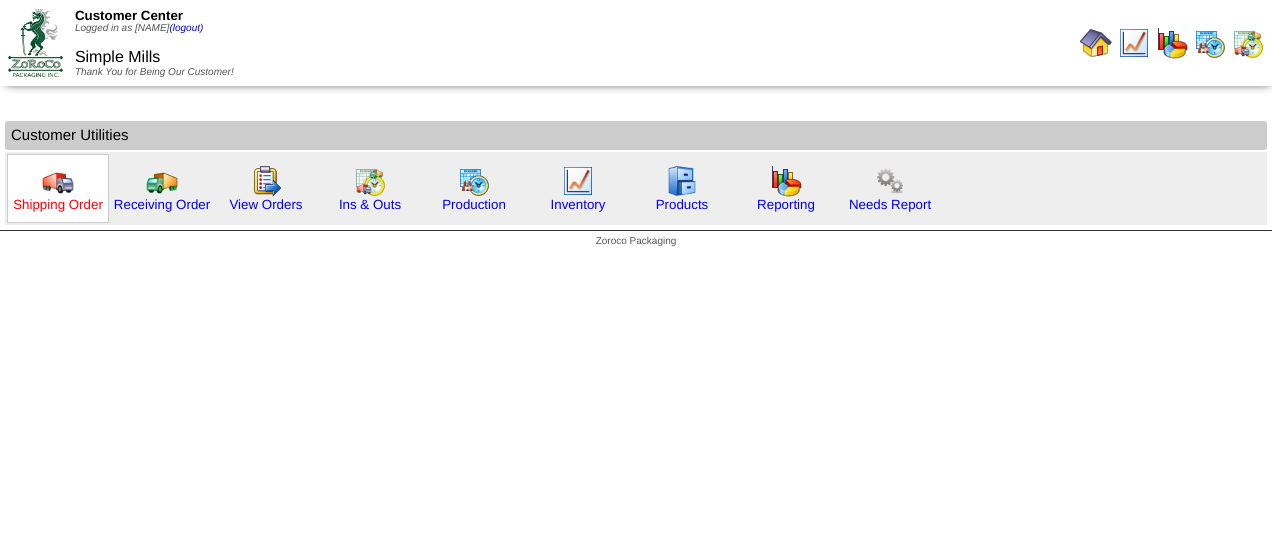 click on "Shipping Order" at bounding box center [58, 204] 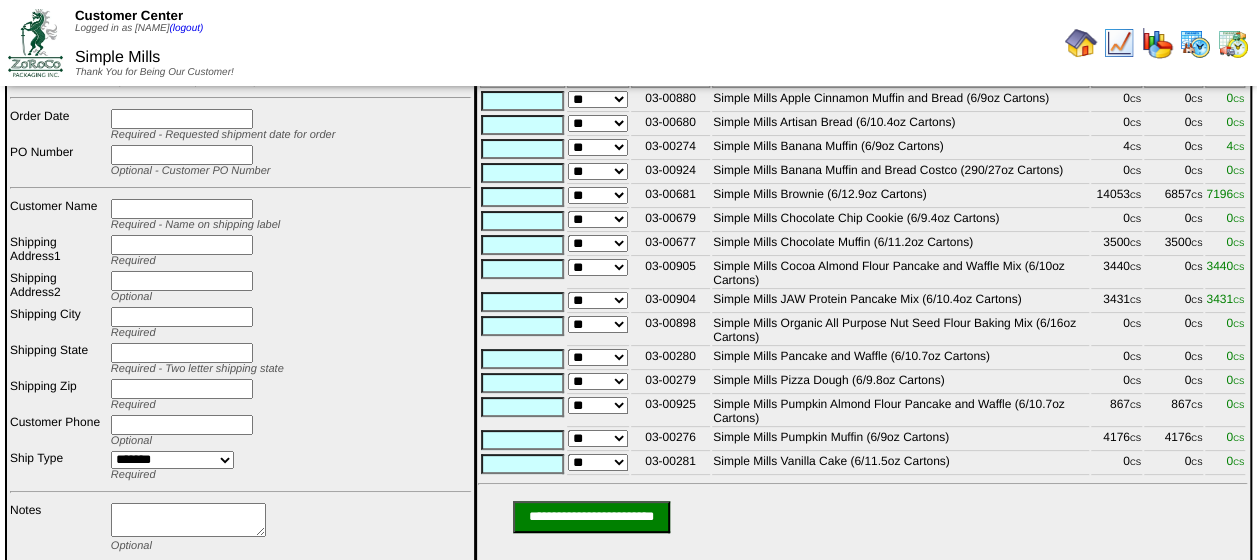 scroll, scrollTop: 0, scrollLeft: 0, axis: both 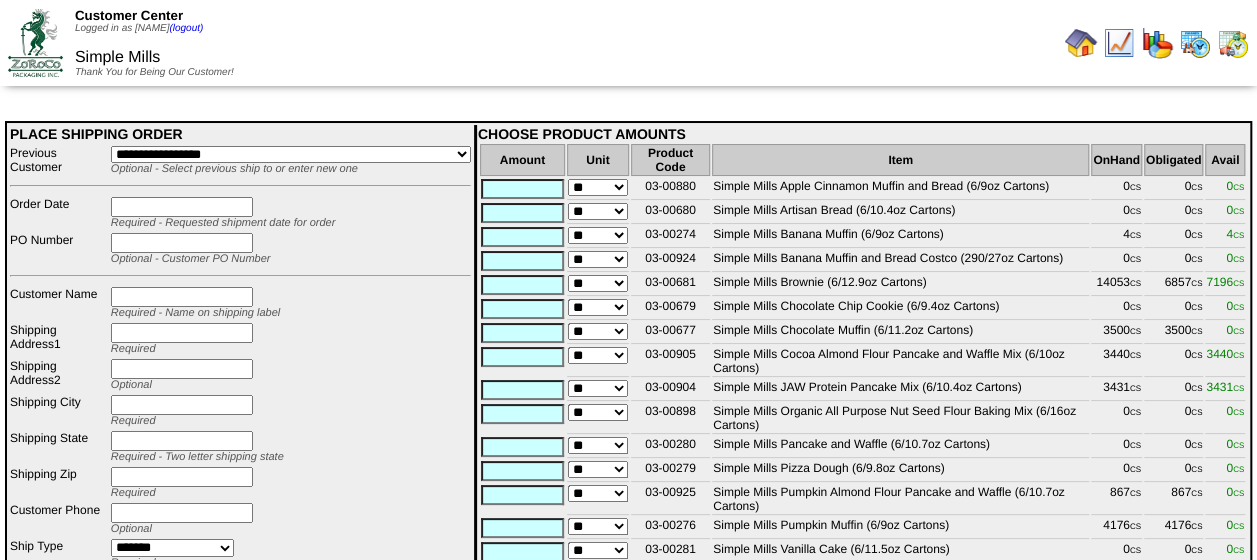 click at bounding box center [35, 42] 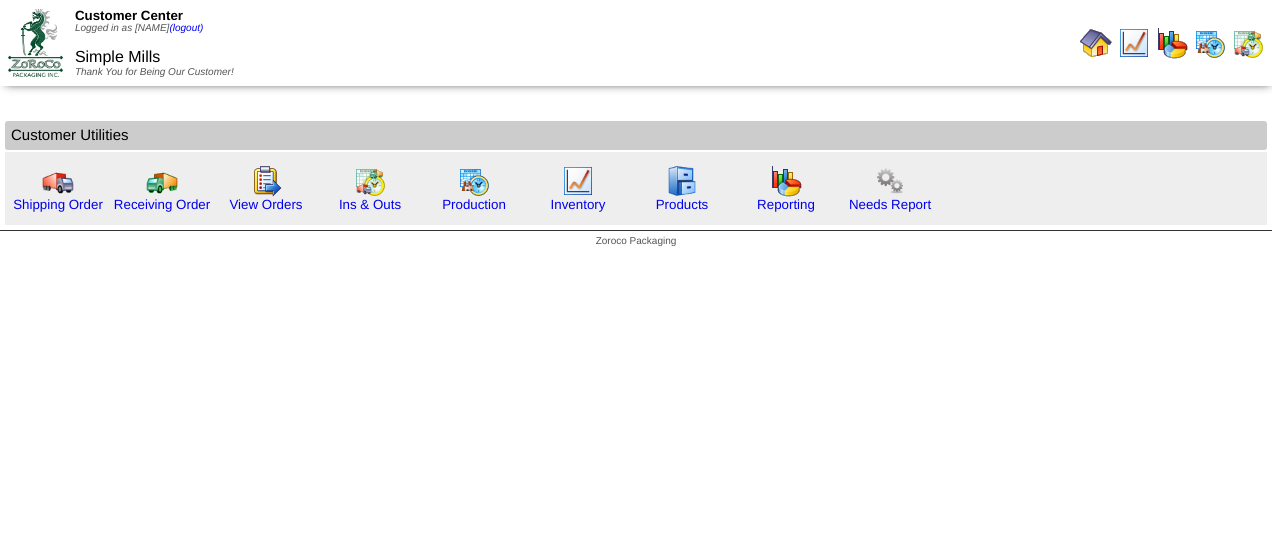 scroll, scrollTop: 0, scrollLeft: 0, axis: both 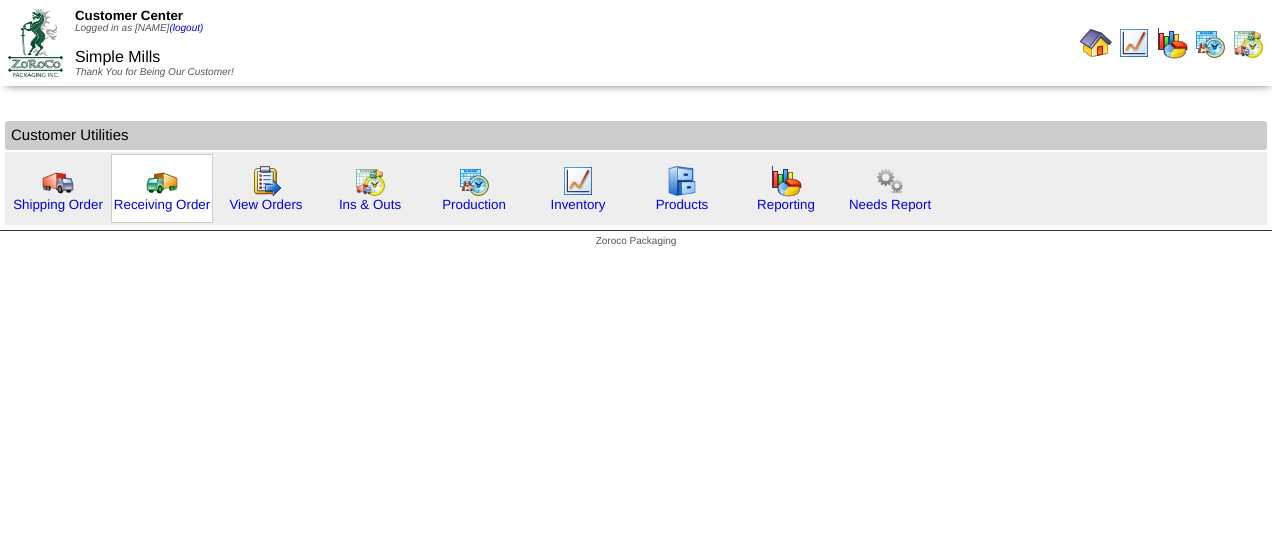 click on "Receiving Order" at bounding box center [162, 188] 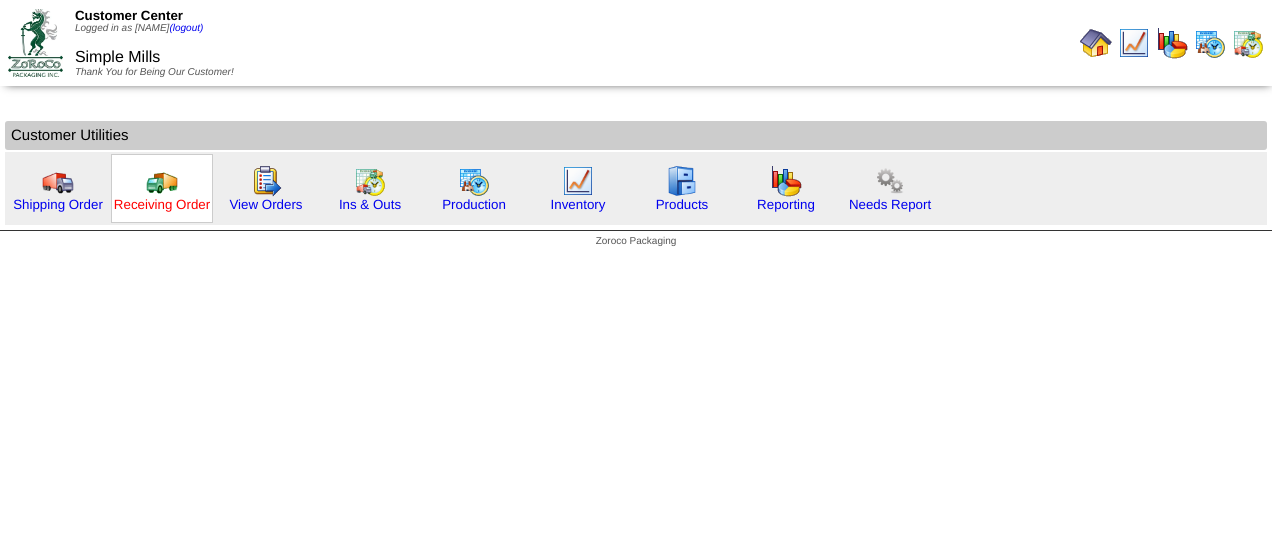 click on "Receiving Order" at bounding box center (162, 204) 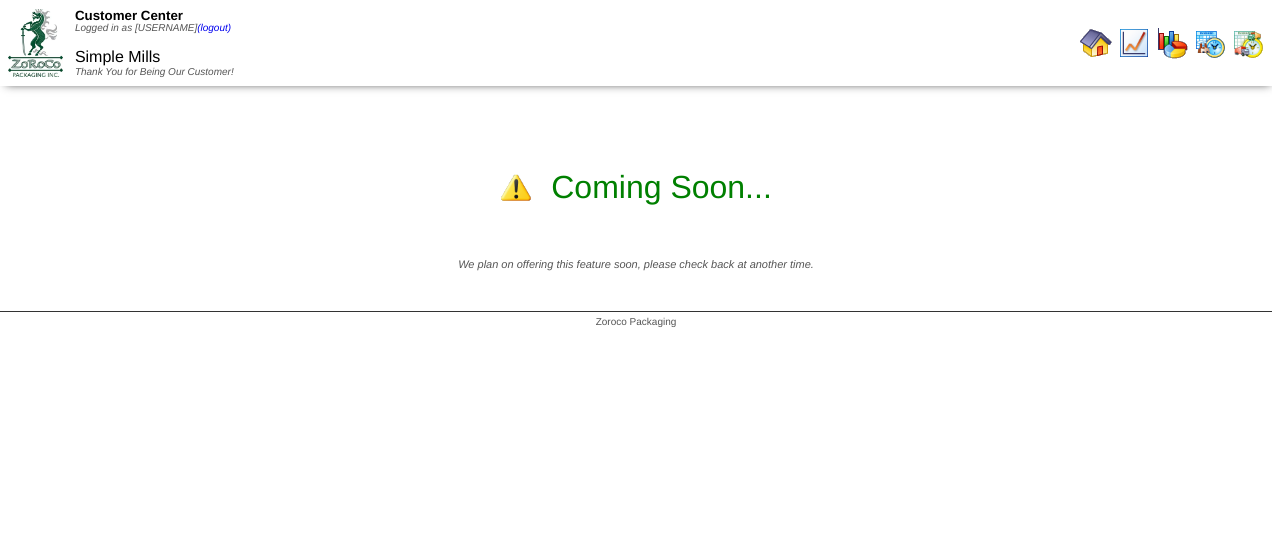 scroll, scrollTop: 0, scrollLeft: 0, axis: both 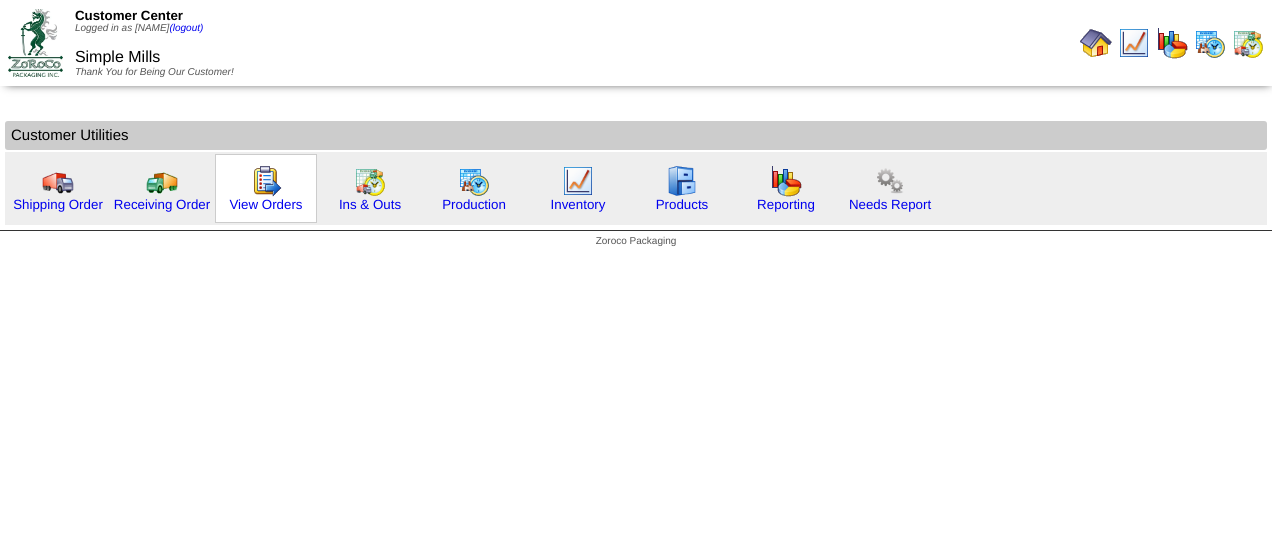 click at bounding box center (266, 181) 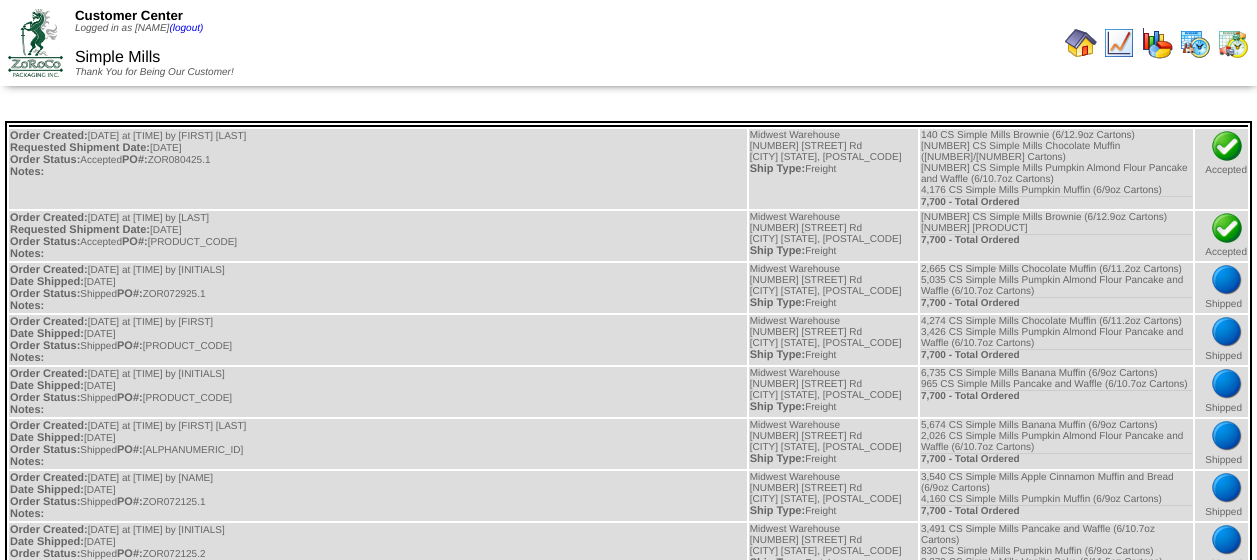 scroll, scrollTop: 0, scrollLeft: 0, axis: both 